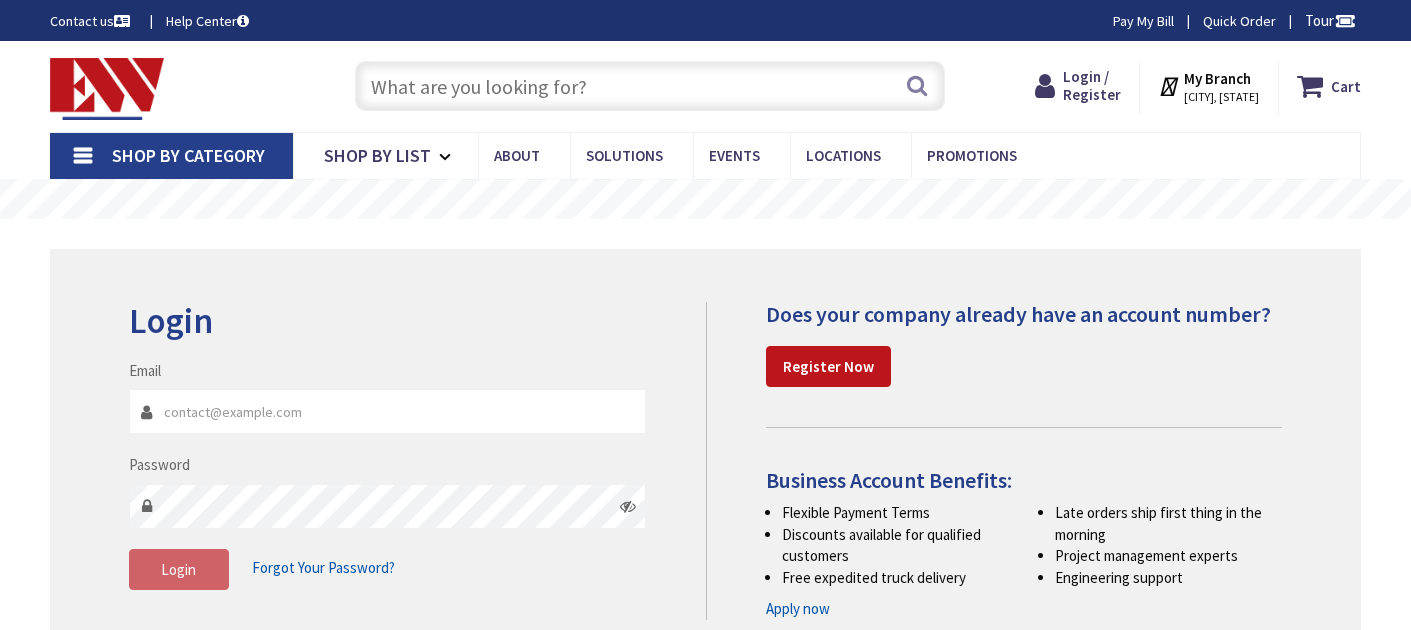 scroll, scrollTop: 0, scrollLeft: 0, axis: both 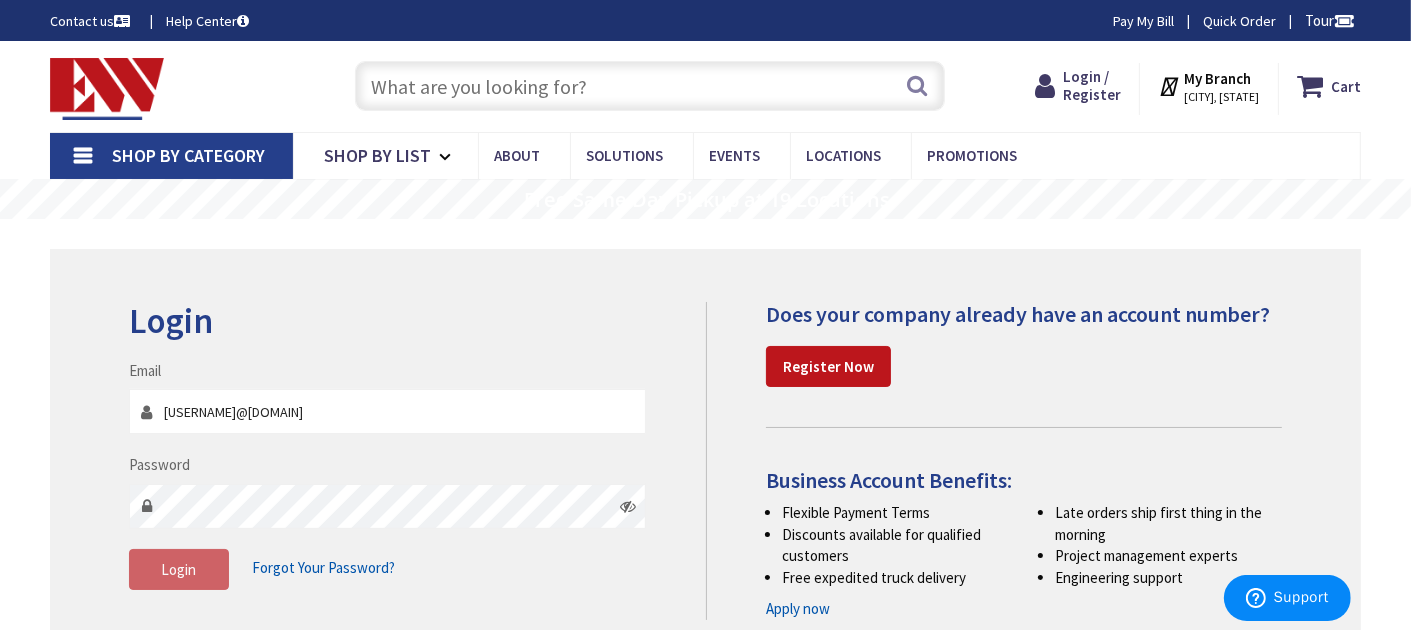 type on "[EMAIL]" 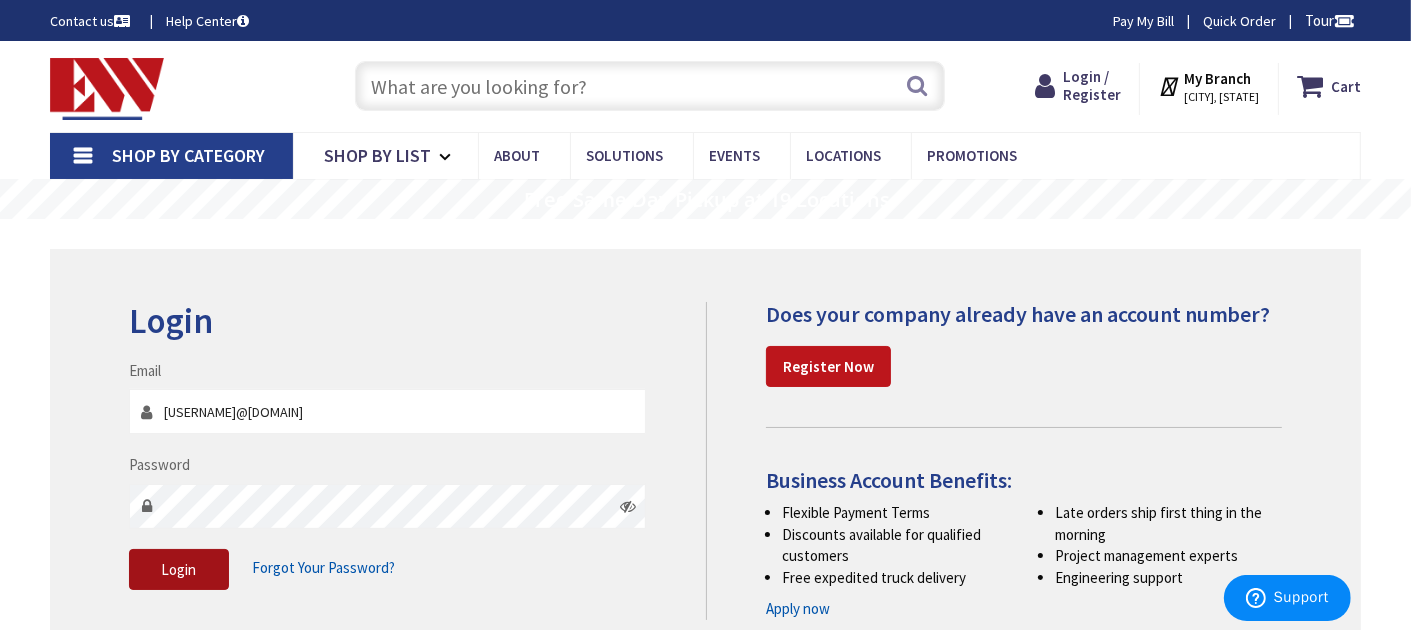 click on "Login" at bounding box center [179, 570] 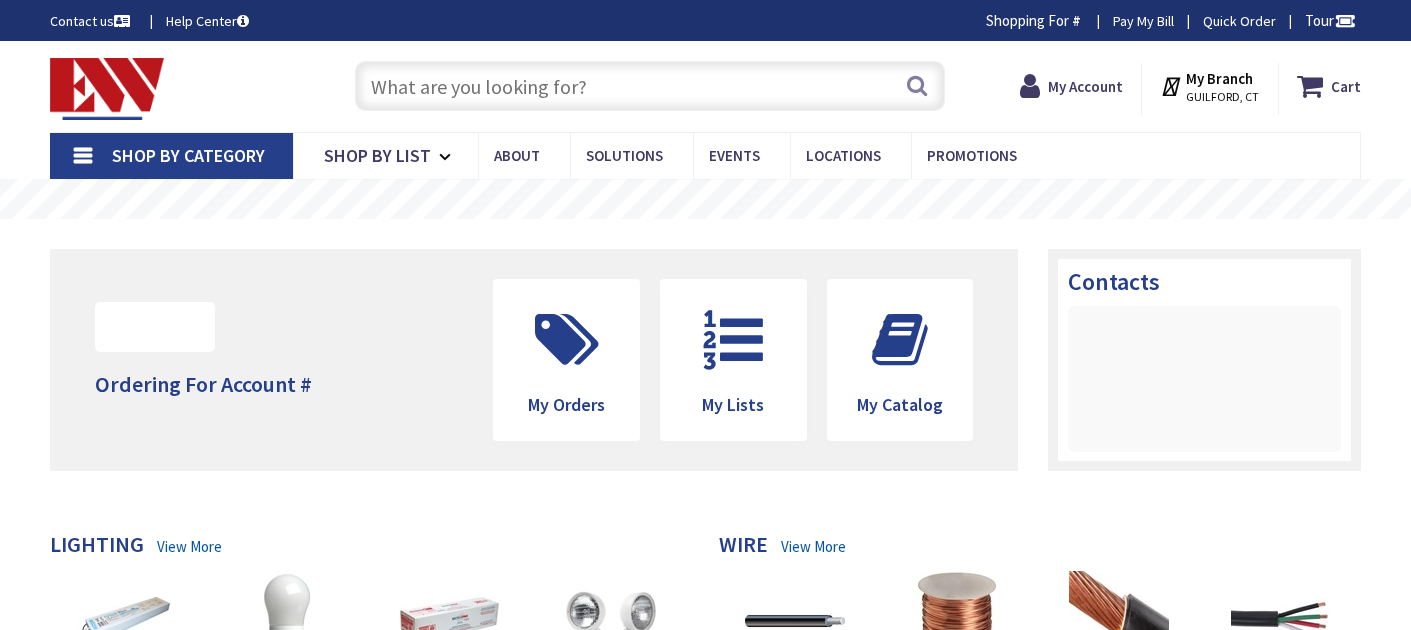 scroll, scrollTop: 0, scrollLeft: 0, axis: both 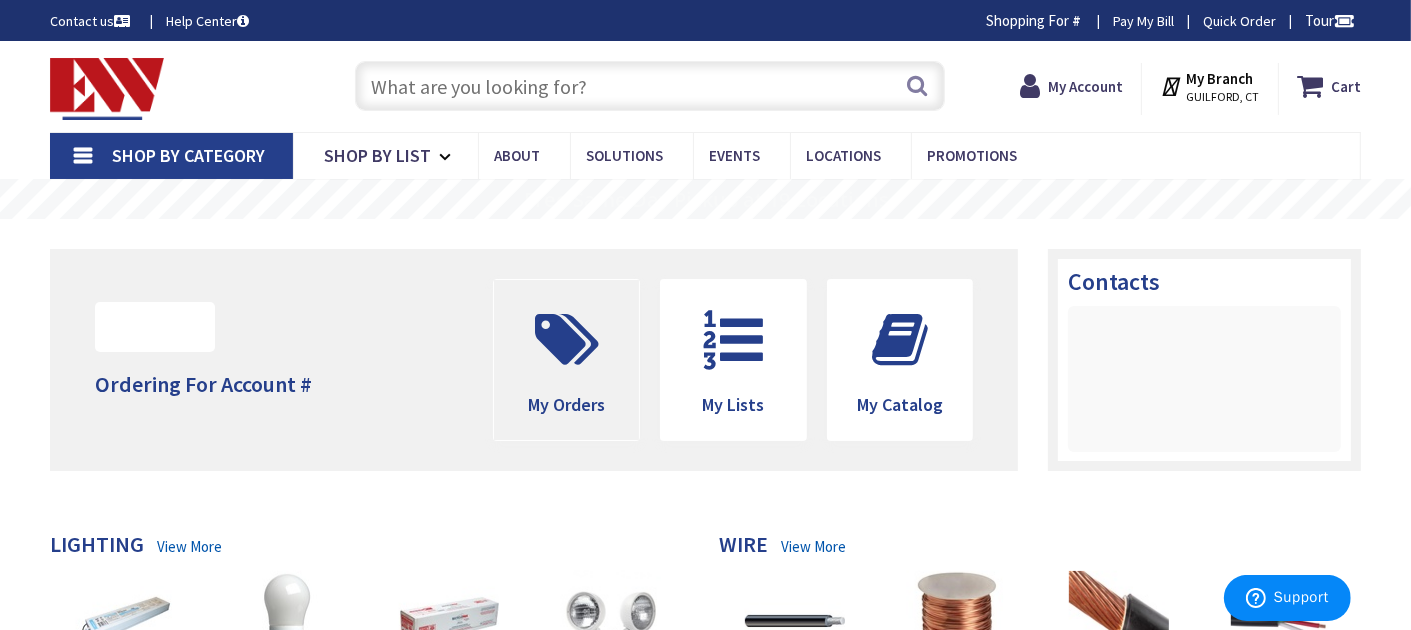 click on "My Orders" at bounding box center [566, 404] 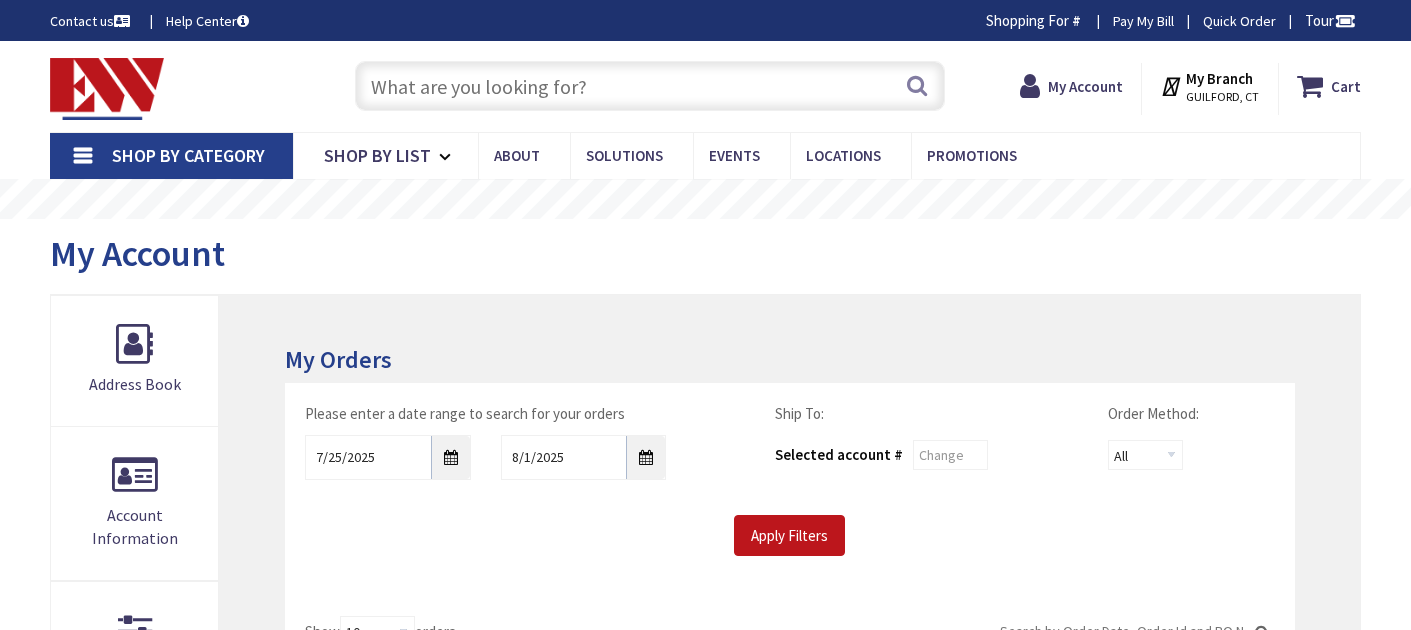 scroll, scrollTop: 0, scrollLeft: 0, axis: both 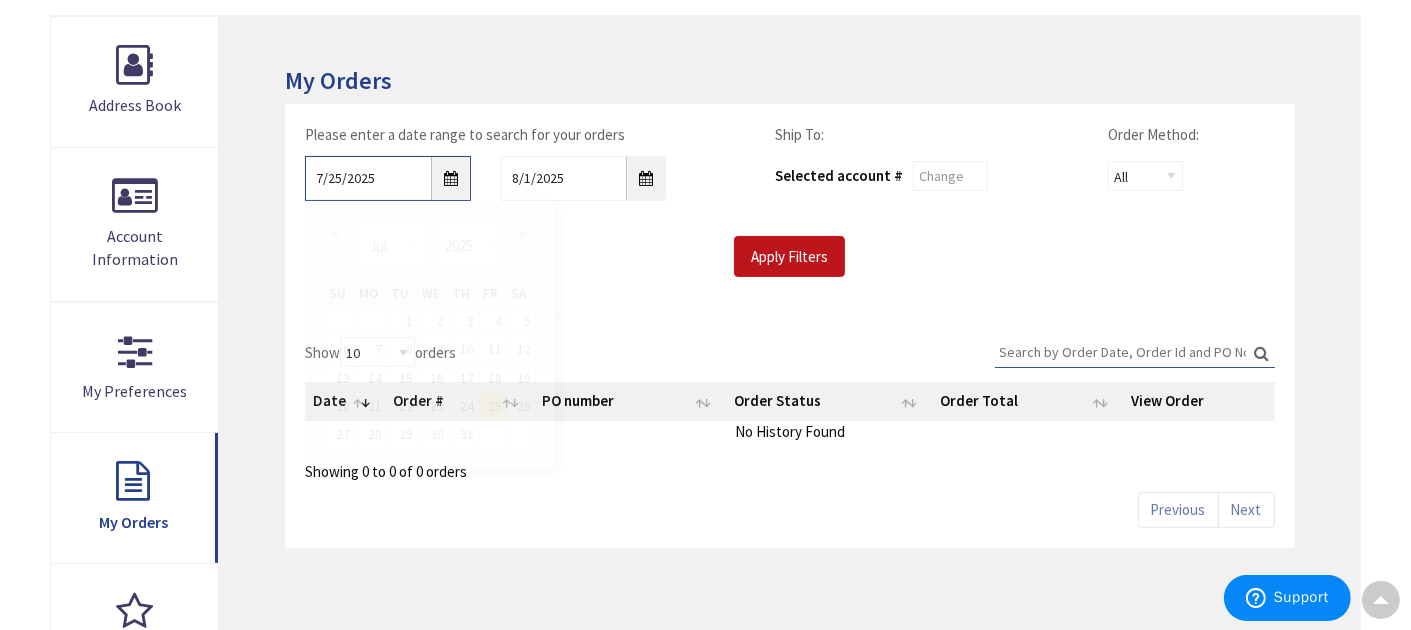 click on "7/25/2025" at bounding box center [388, 178] 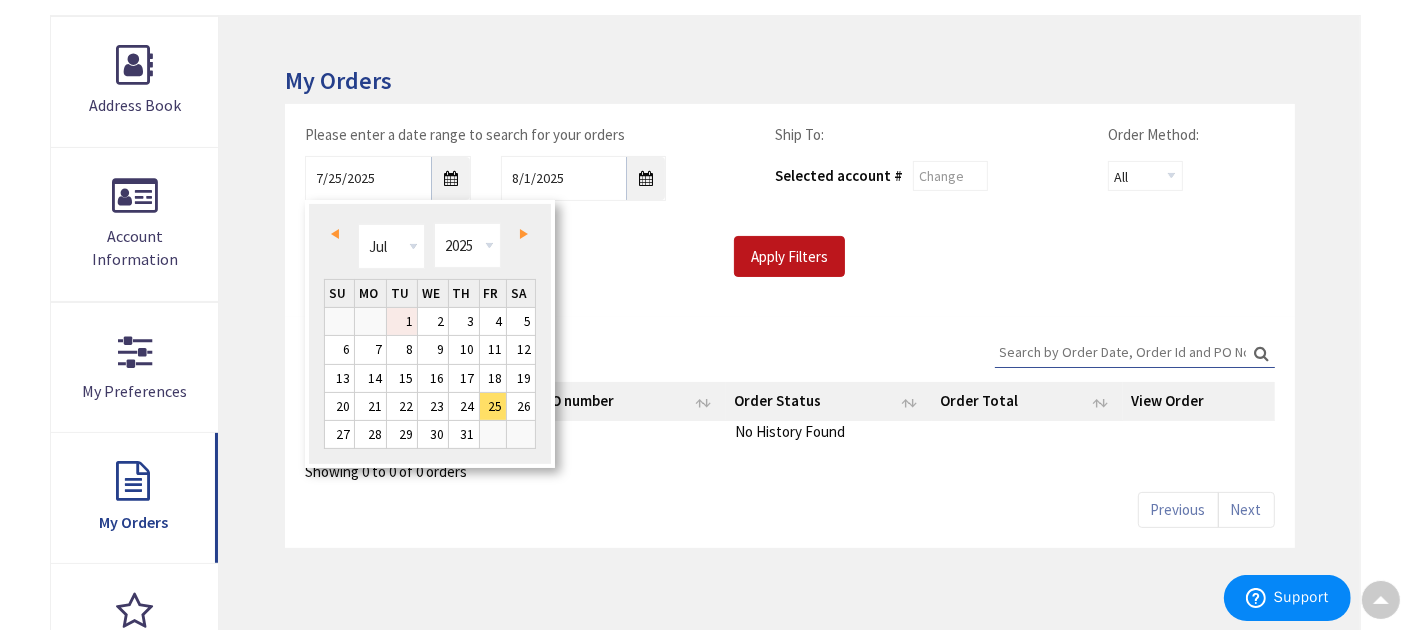 click on "1" at bounding box center (402, 321) 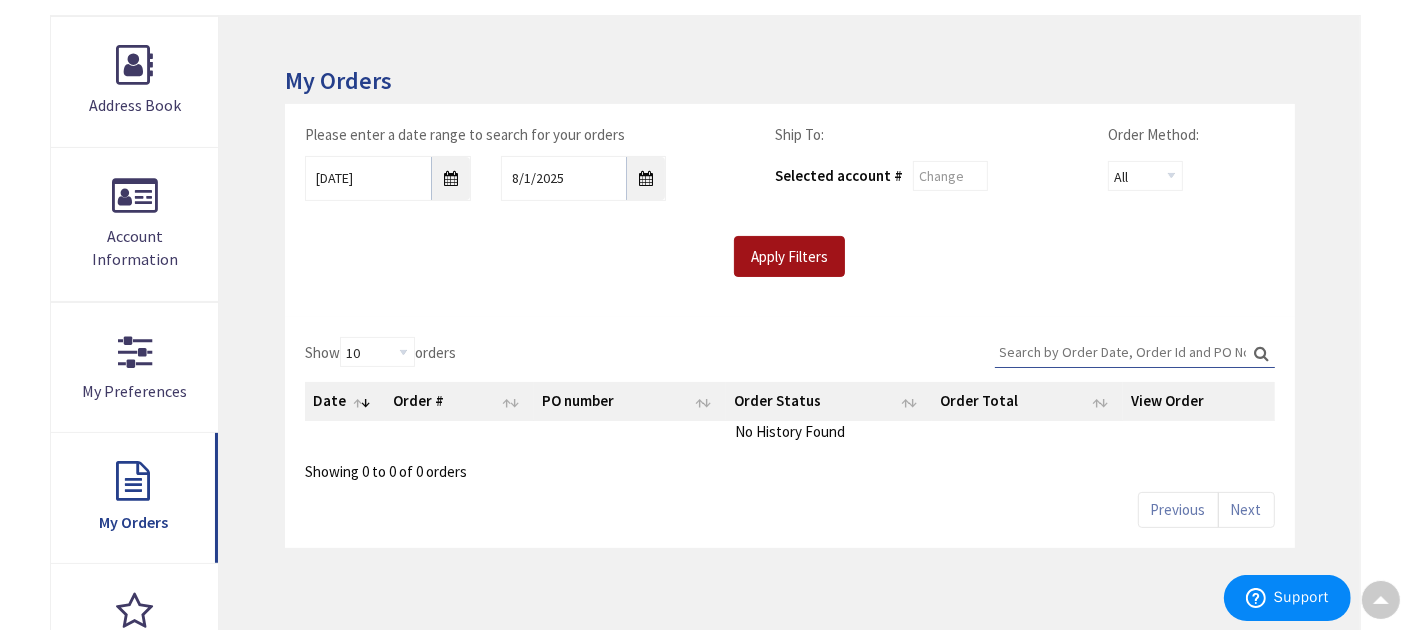 click on "Apply Filters" at bounding box center [789, 257] 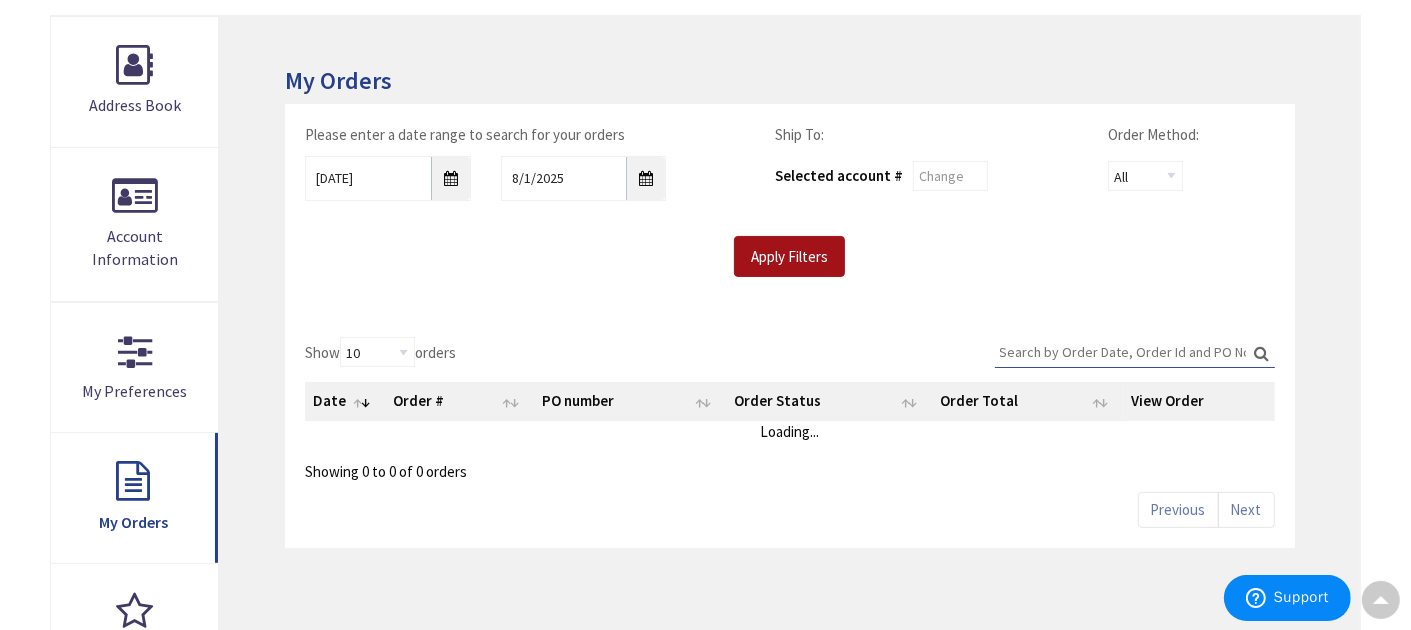 click on "Apply Filters" at bounding box center [789, 257] 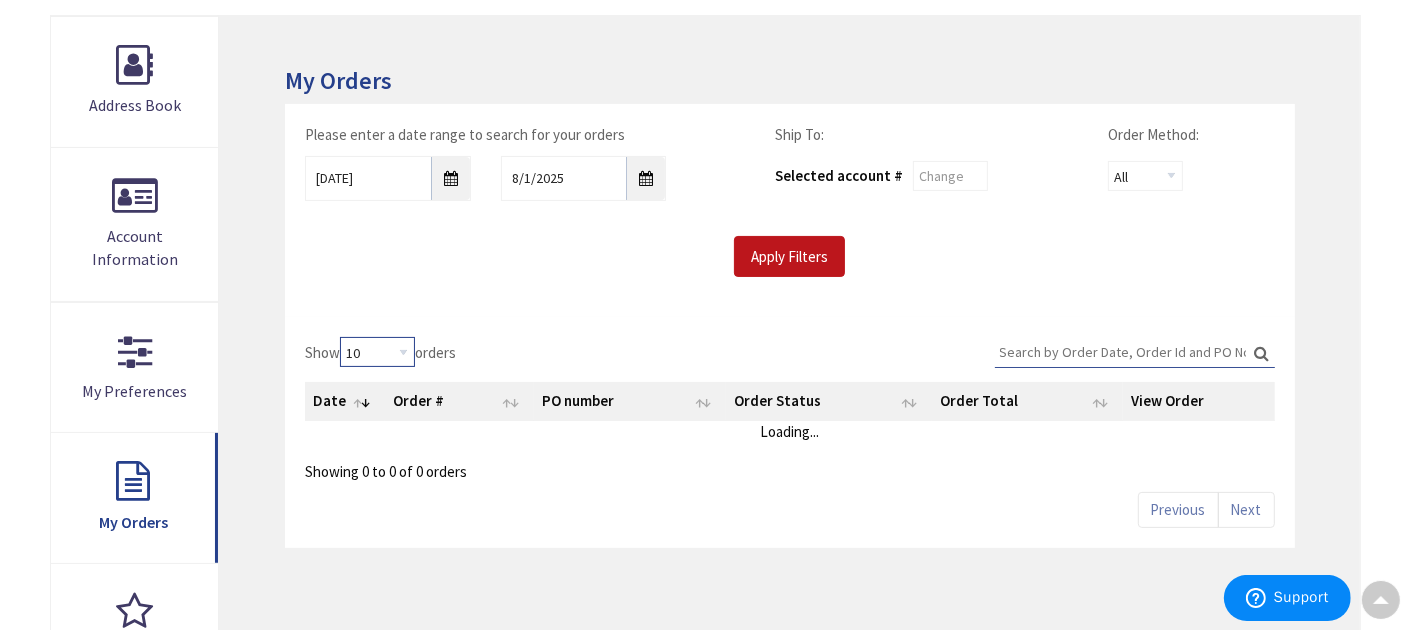 click on "10 25 50 100" at bounding box center [377, 352] 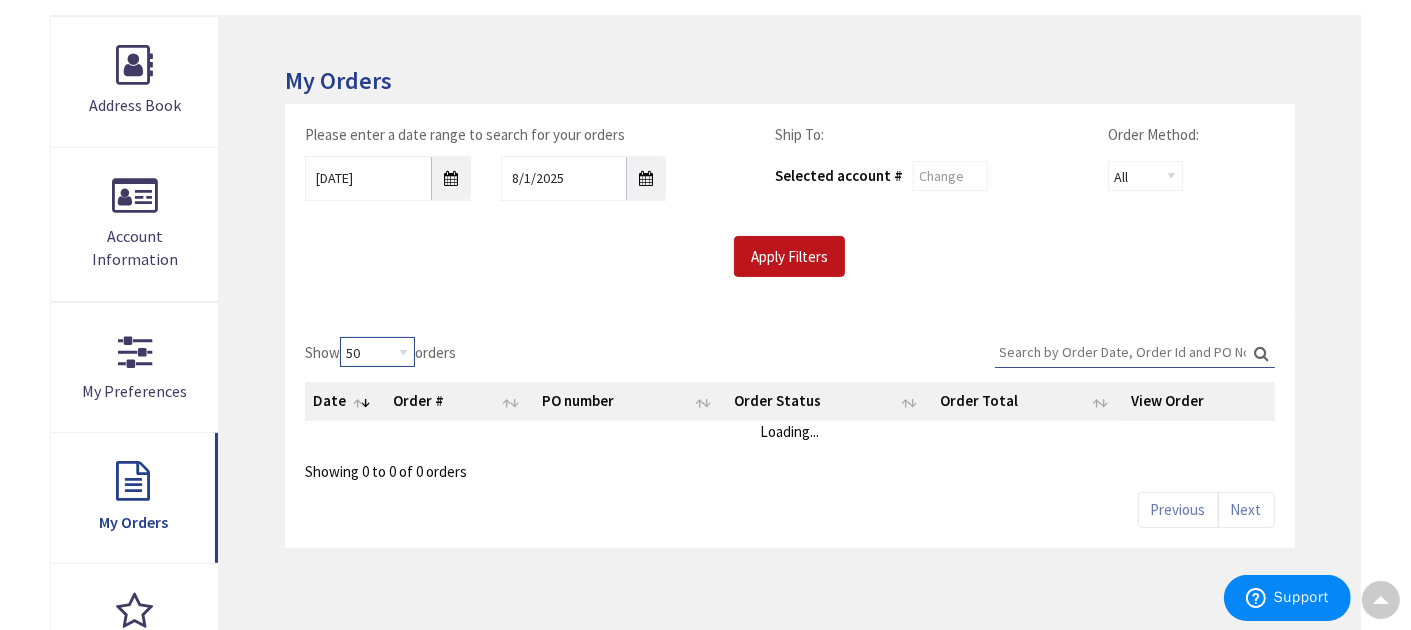 click on "10 25 50 100" at bounding box center [377, 352] 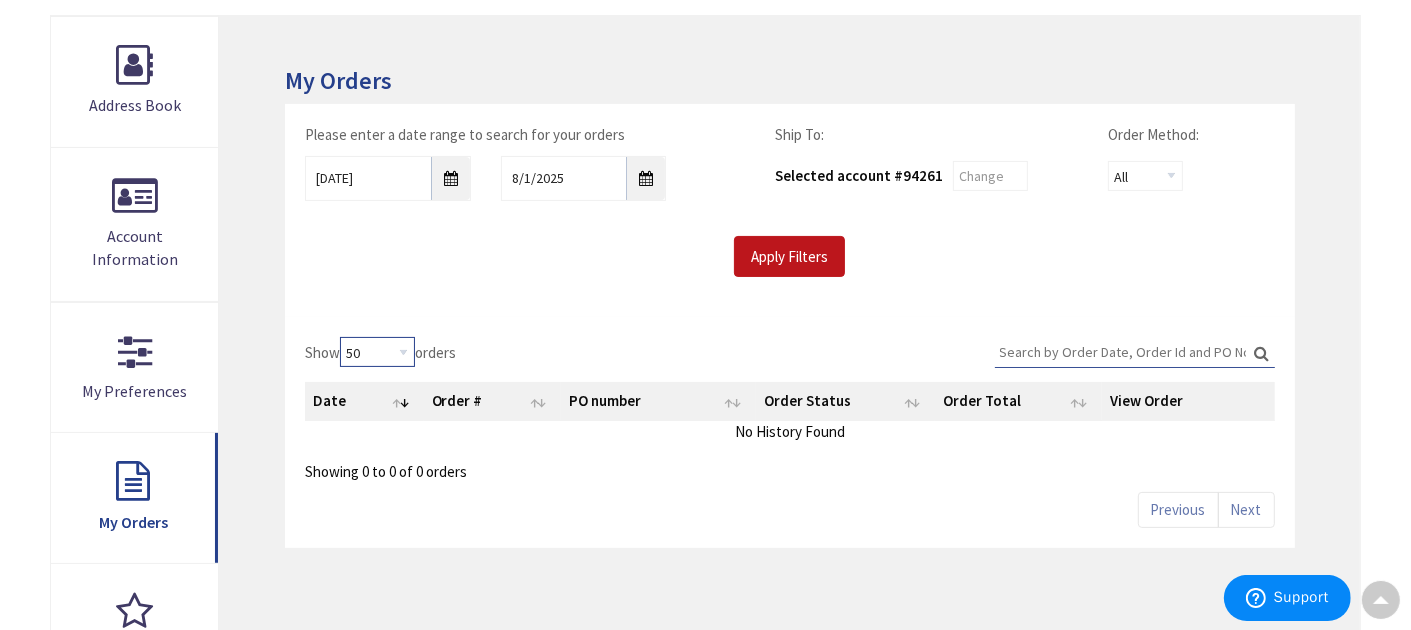 scroll, scrollTop: 0, scrollLeft: 0, axis: both 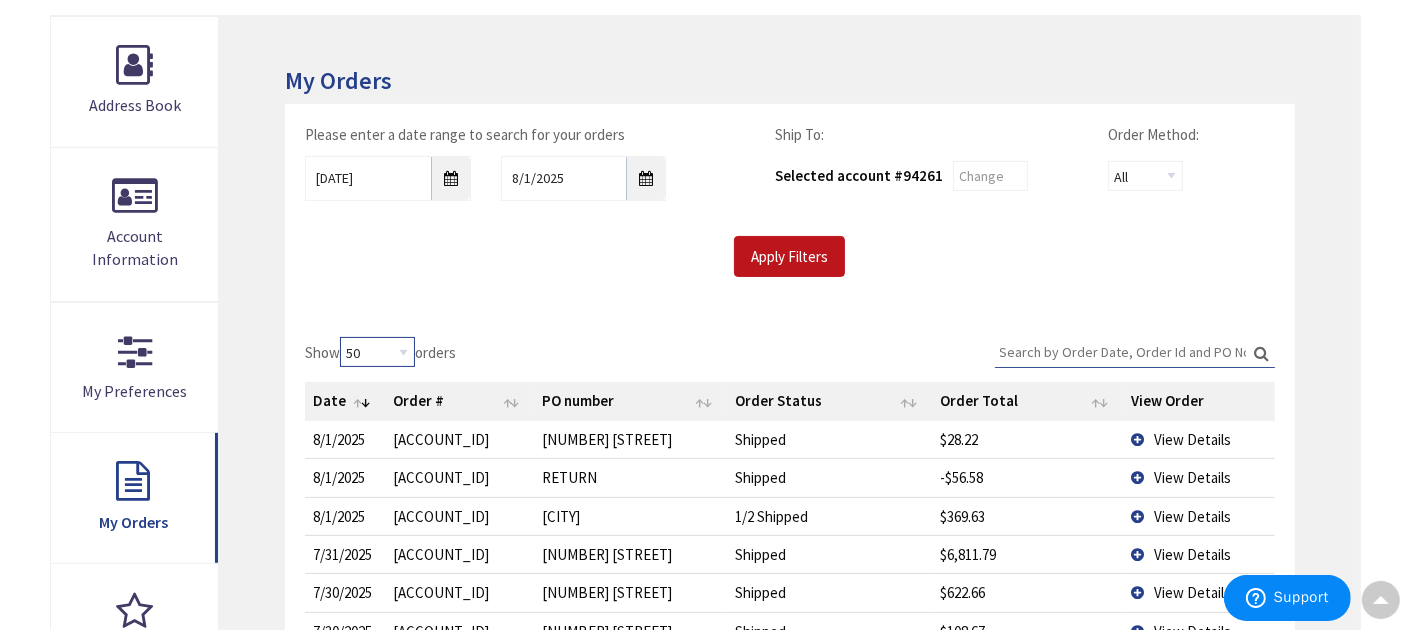 select on "100" 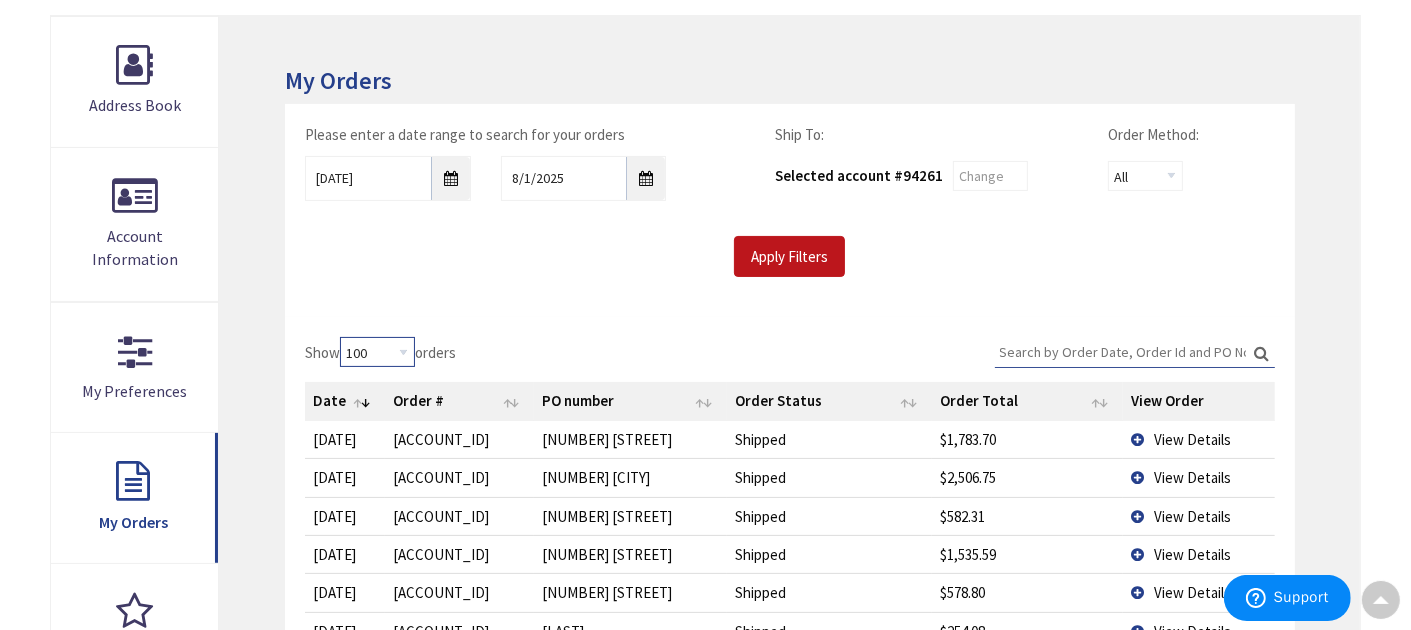 scroll, scrollTop: 833, scrollLeft: 0, axis: vertical 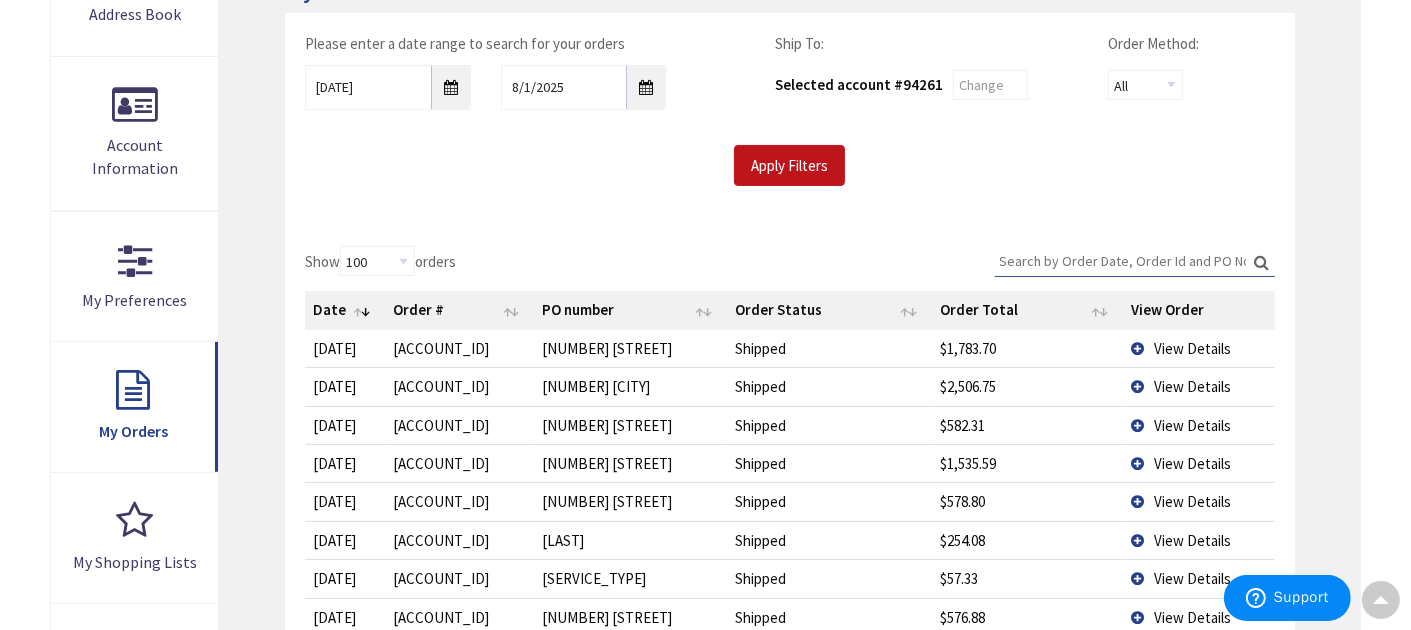 click on "Date" at bounding box center (345, 310) 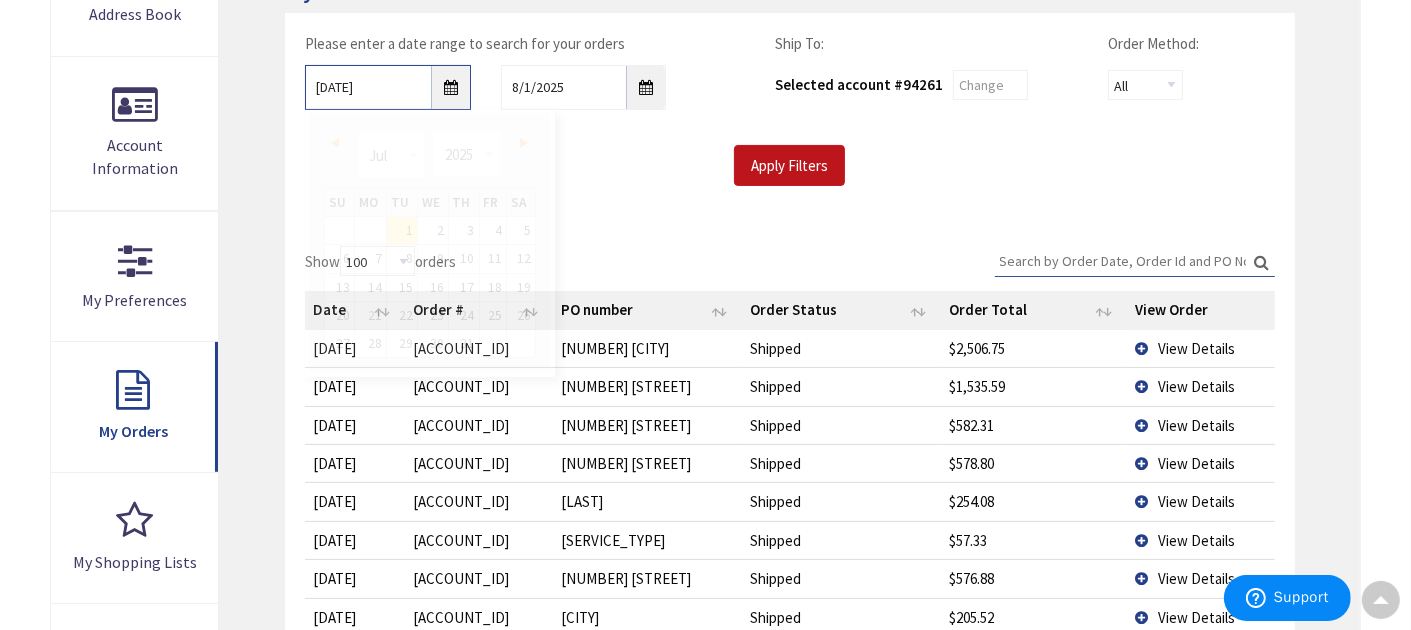 click on "07/01/2025" at bounding box center [388, 87] 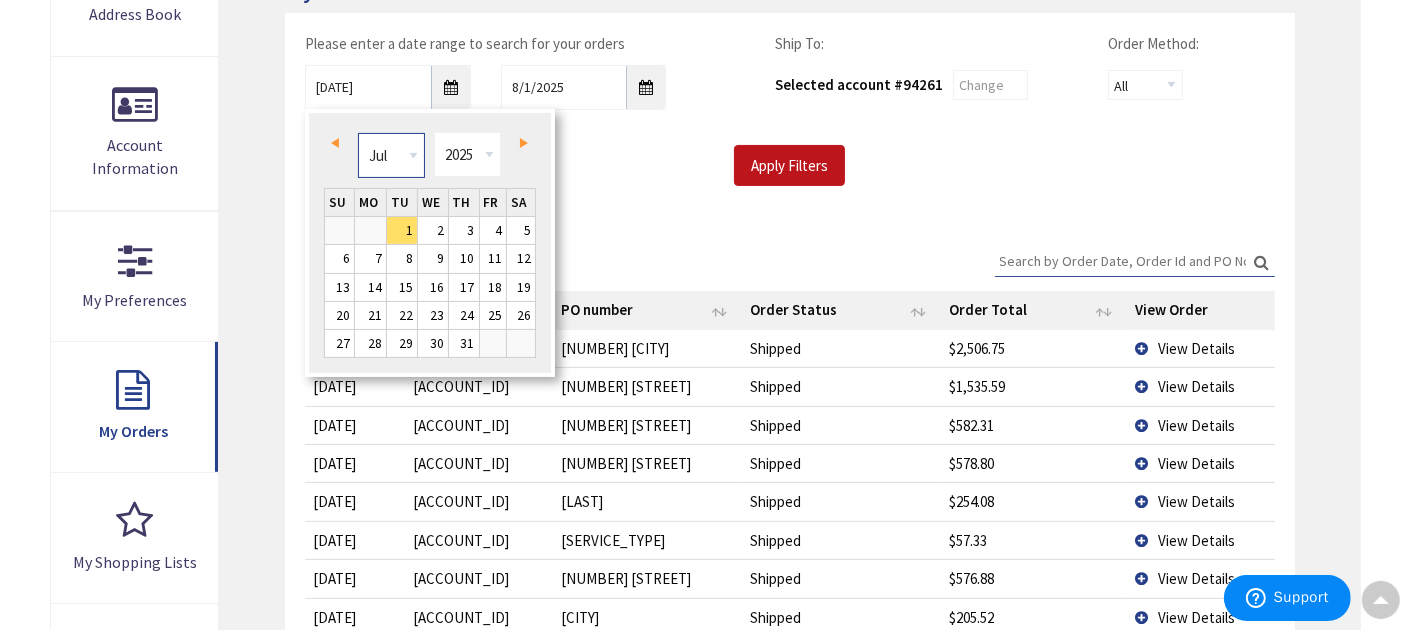 click on "Jan Feb Mar Apr May Jun Jul Aug Sep Oct Nov Dec" at bounding box center (391, 155) 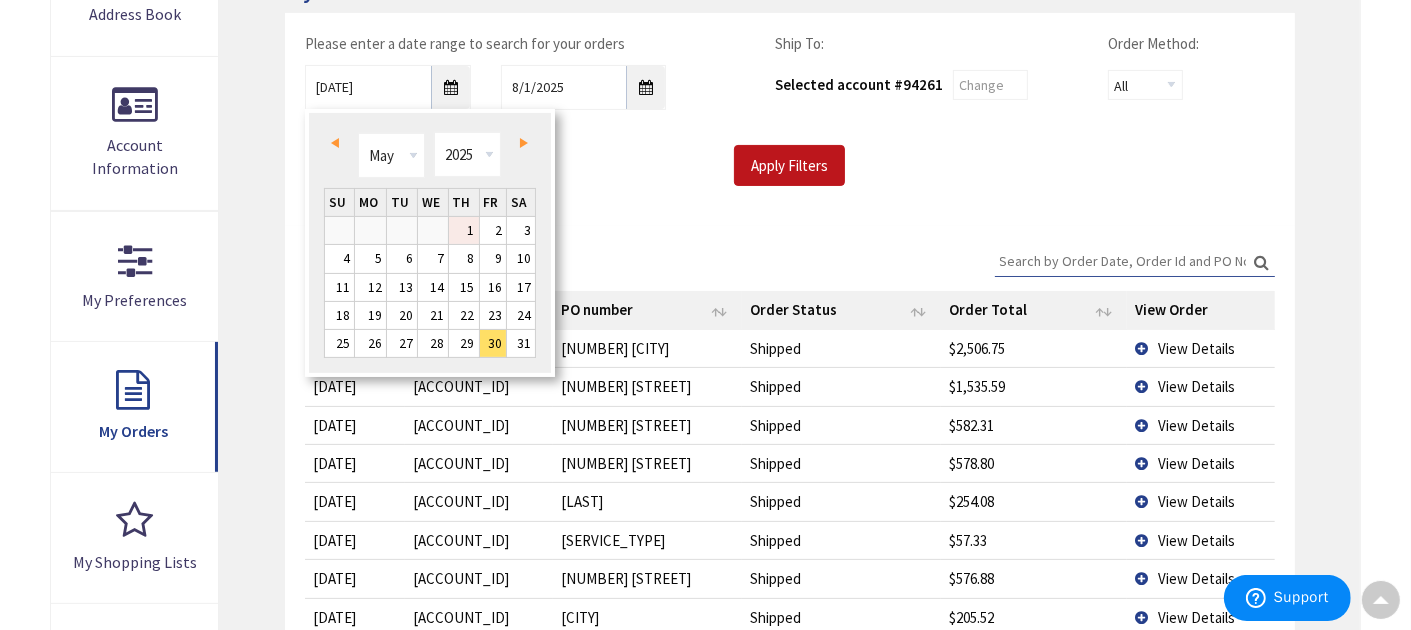 click on "1" at bounding box center [464, 230] 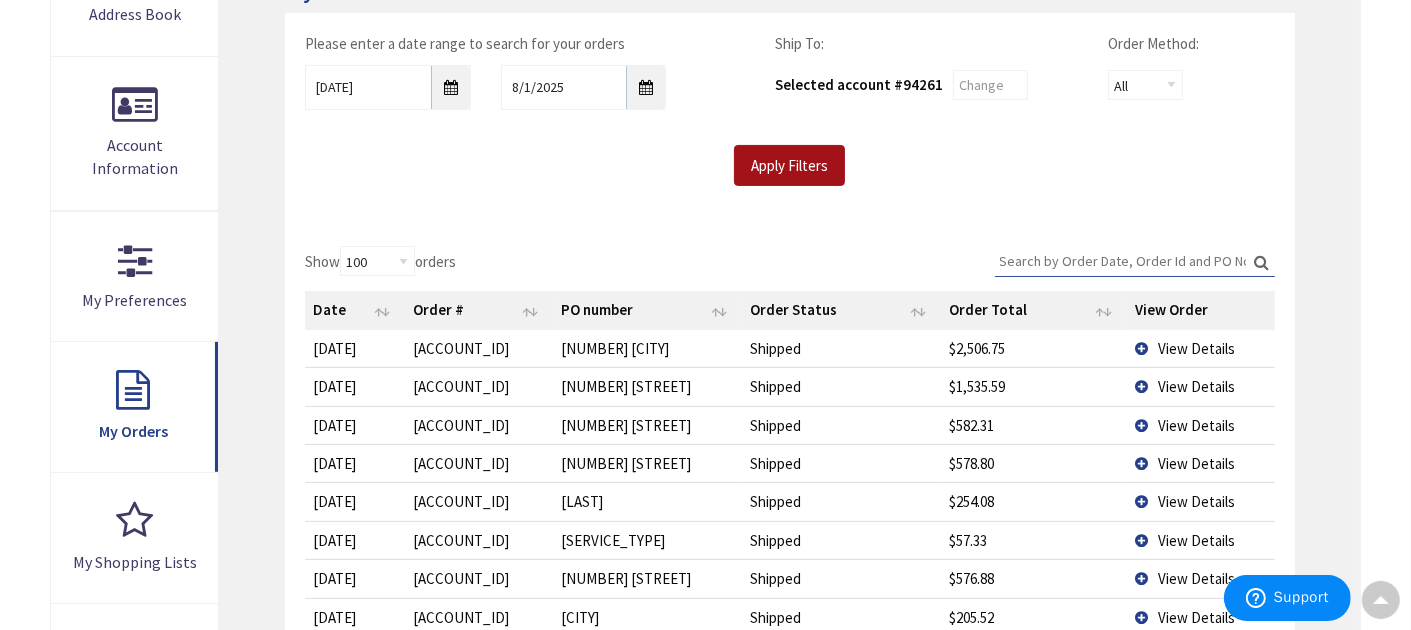click on "Apply Filters" at bounding box center (789, 166) 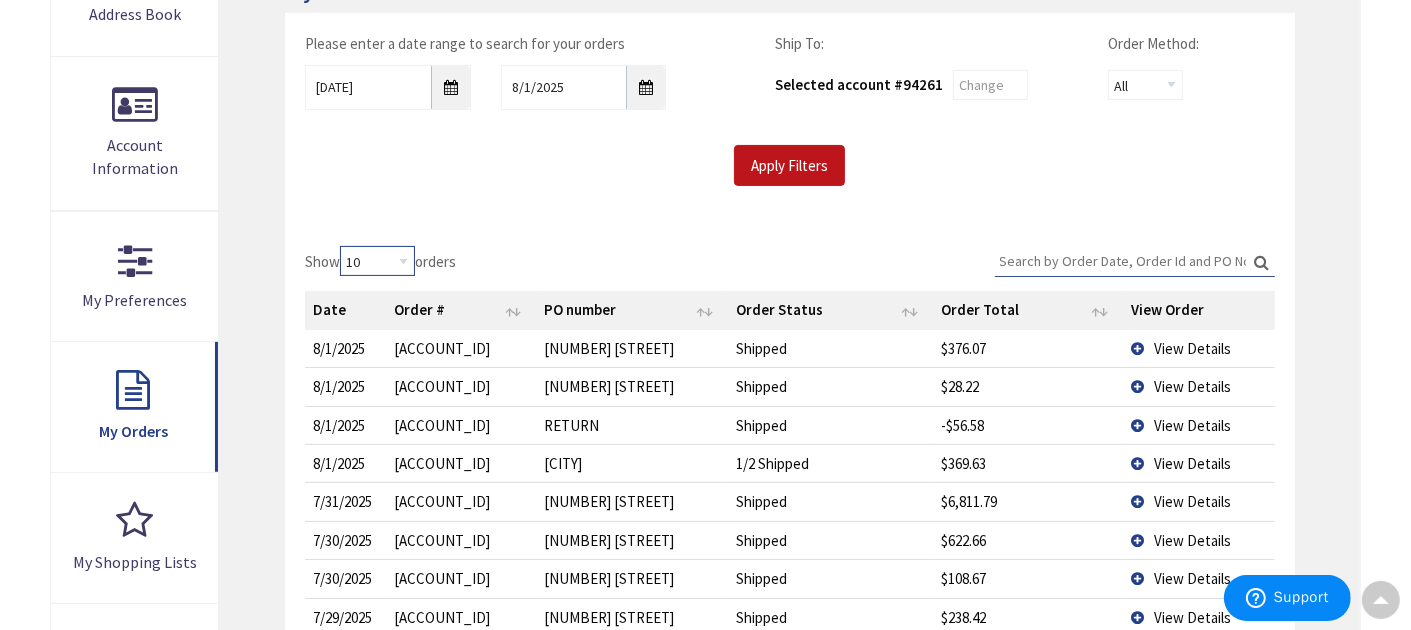 click on "10 25 50 100" at bounding box center [377, 261] 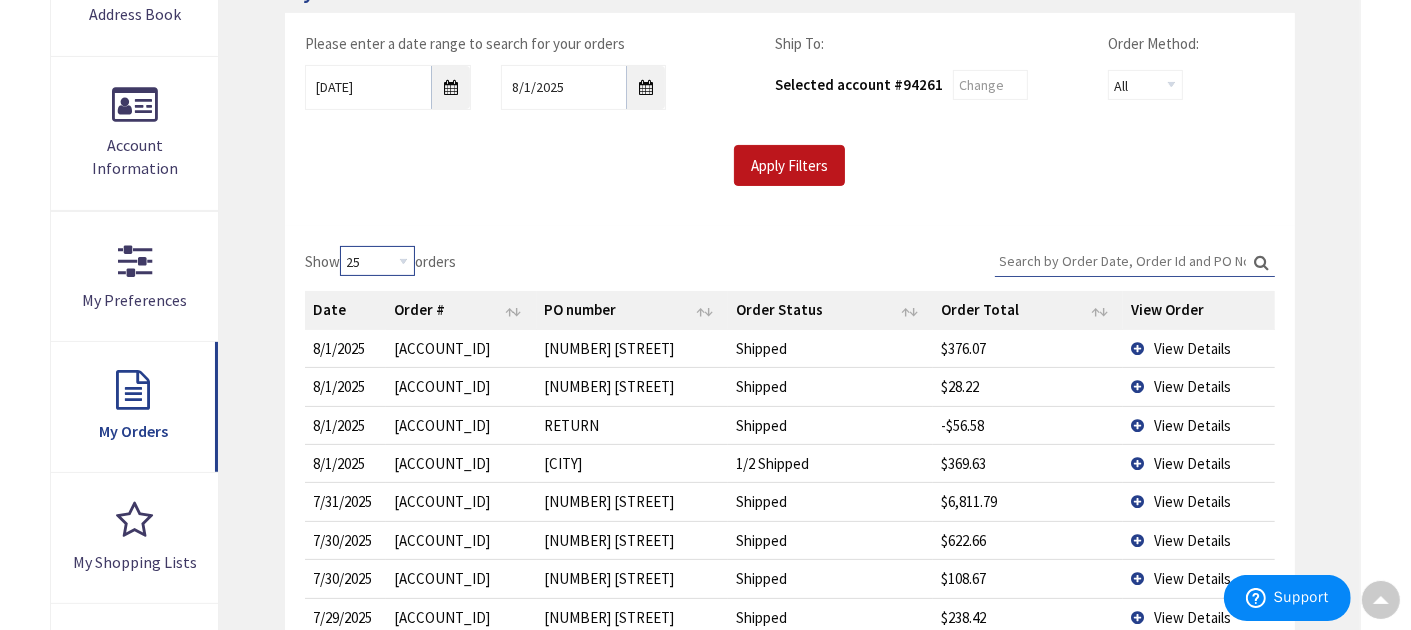click on "10 25 50 100" at bounding box center (377, 261) 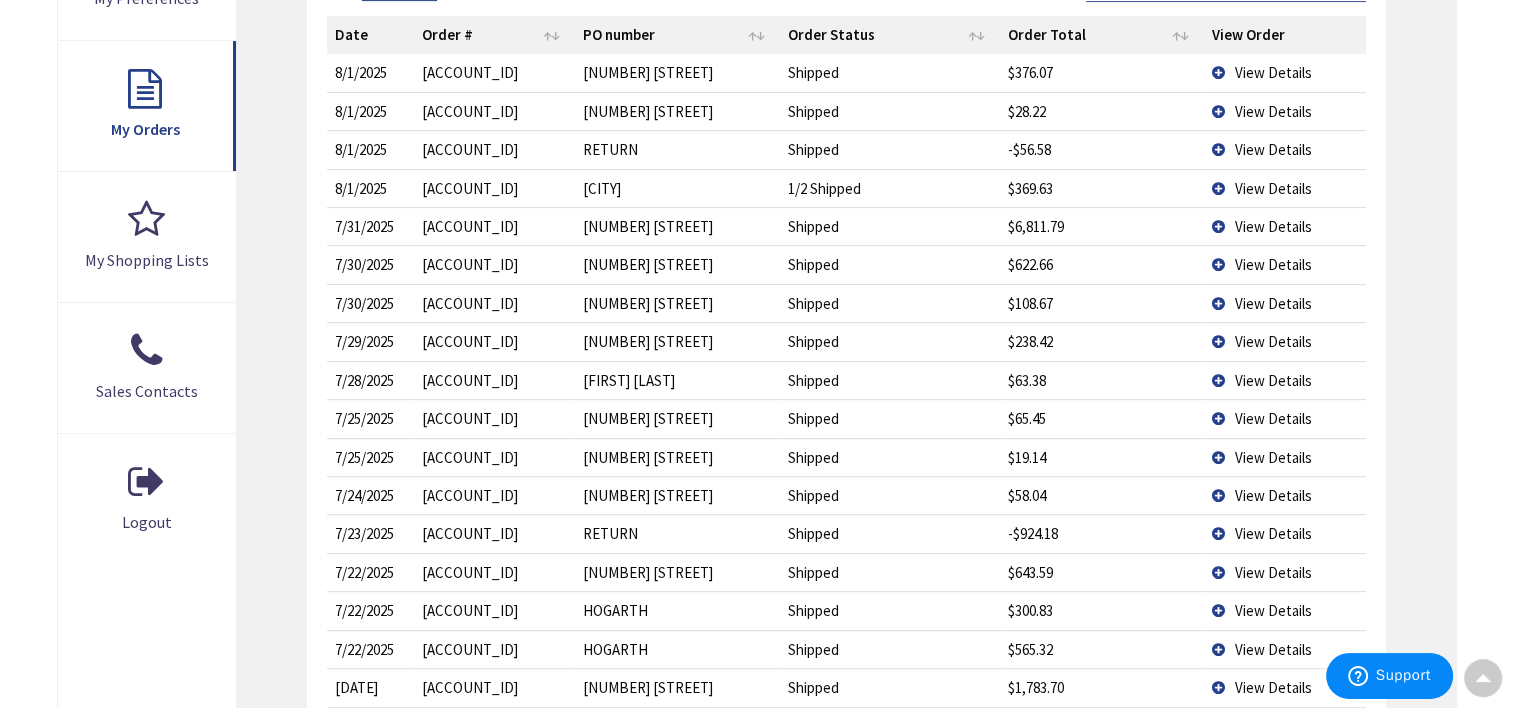 scroll, scrollTop: 653, scrollLeft: 0, axis: vertical 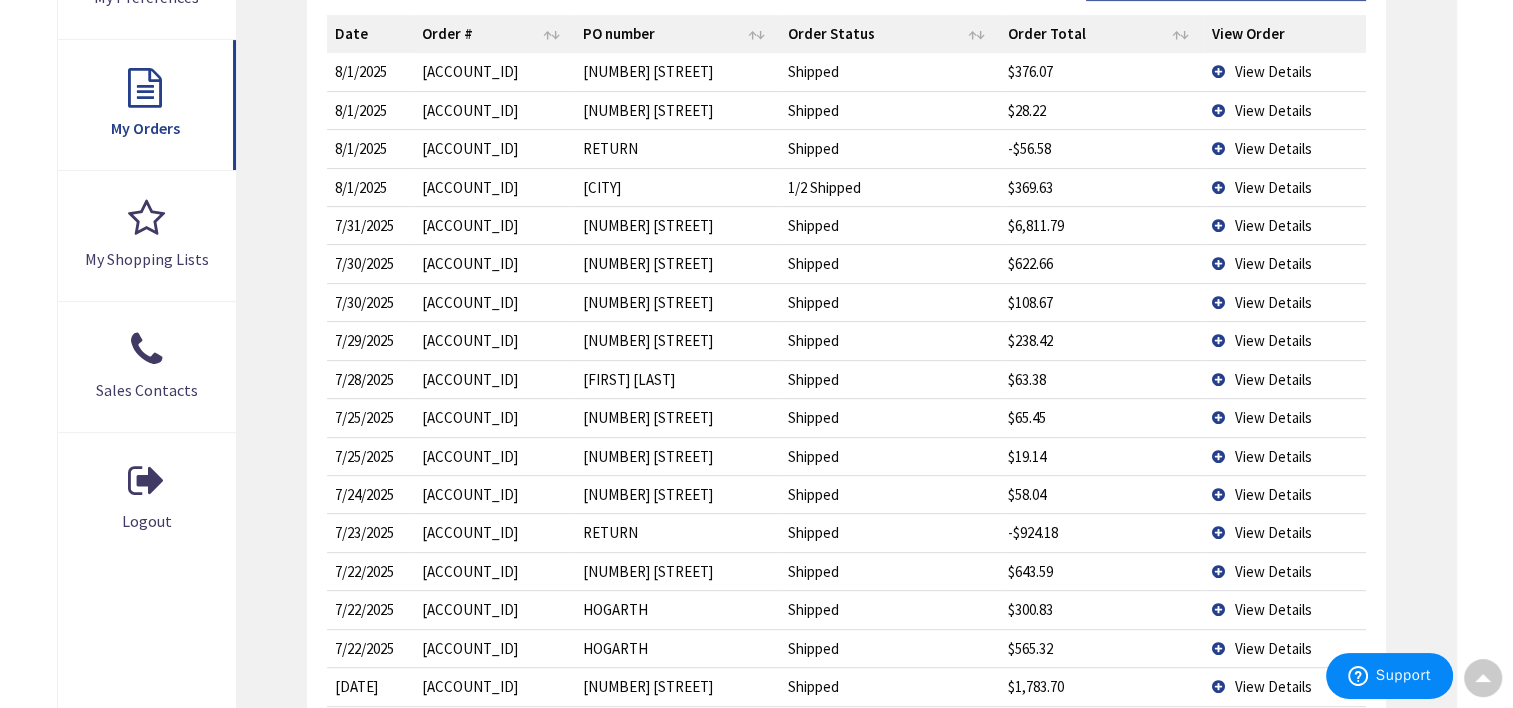 click on "View Details" at bounding box center (1284, 71) 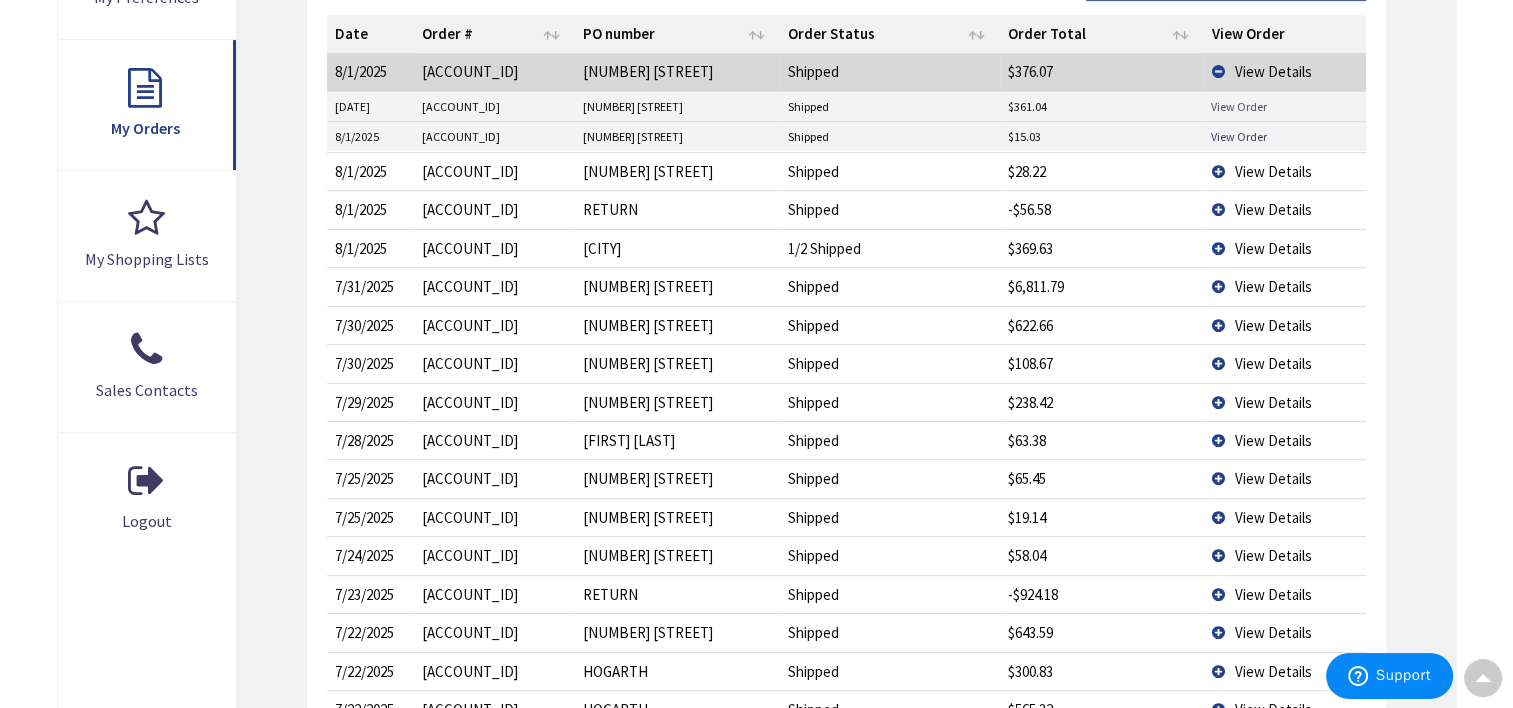 click on "View Order" at bounding box center [1239, 106] 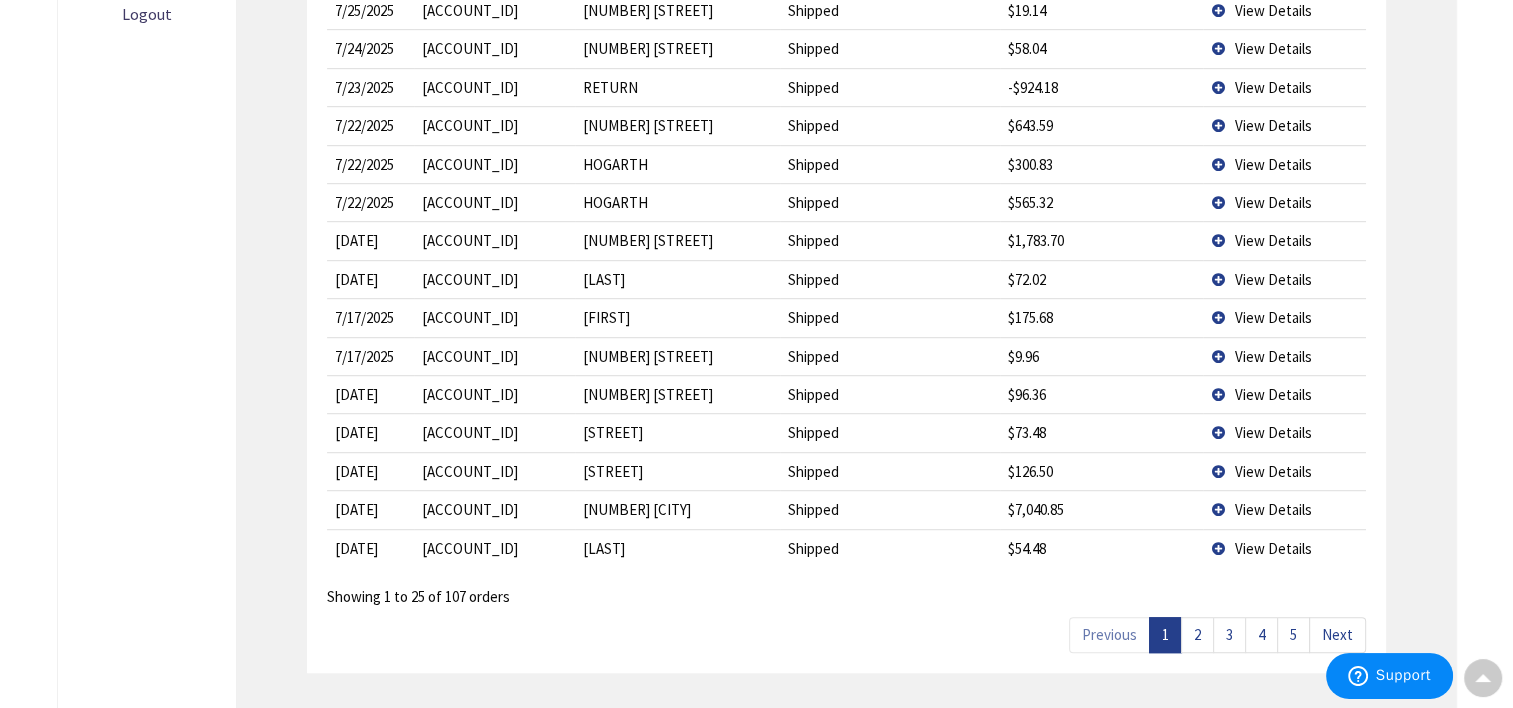 scroll, scrollTop: 1173, scrollLeft: 0, axis: vertical 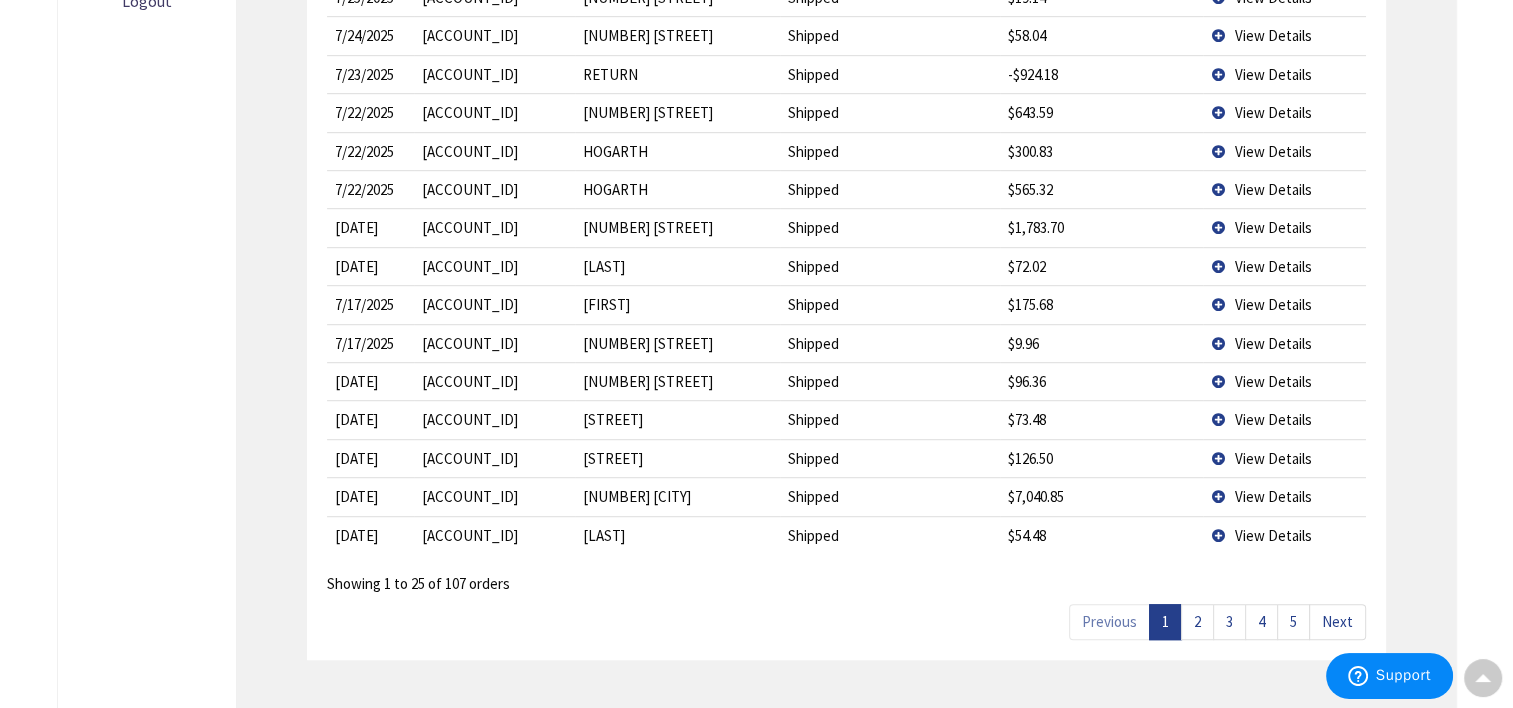 click on "View Details" at bounding box center (1284, 496) 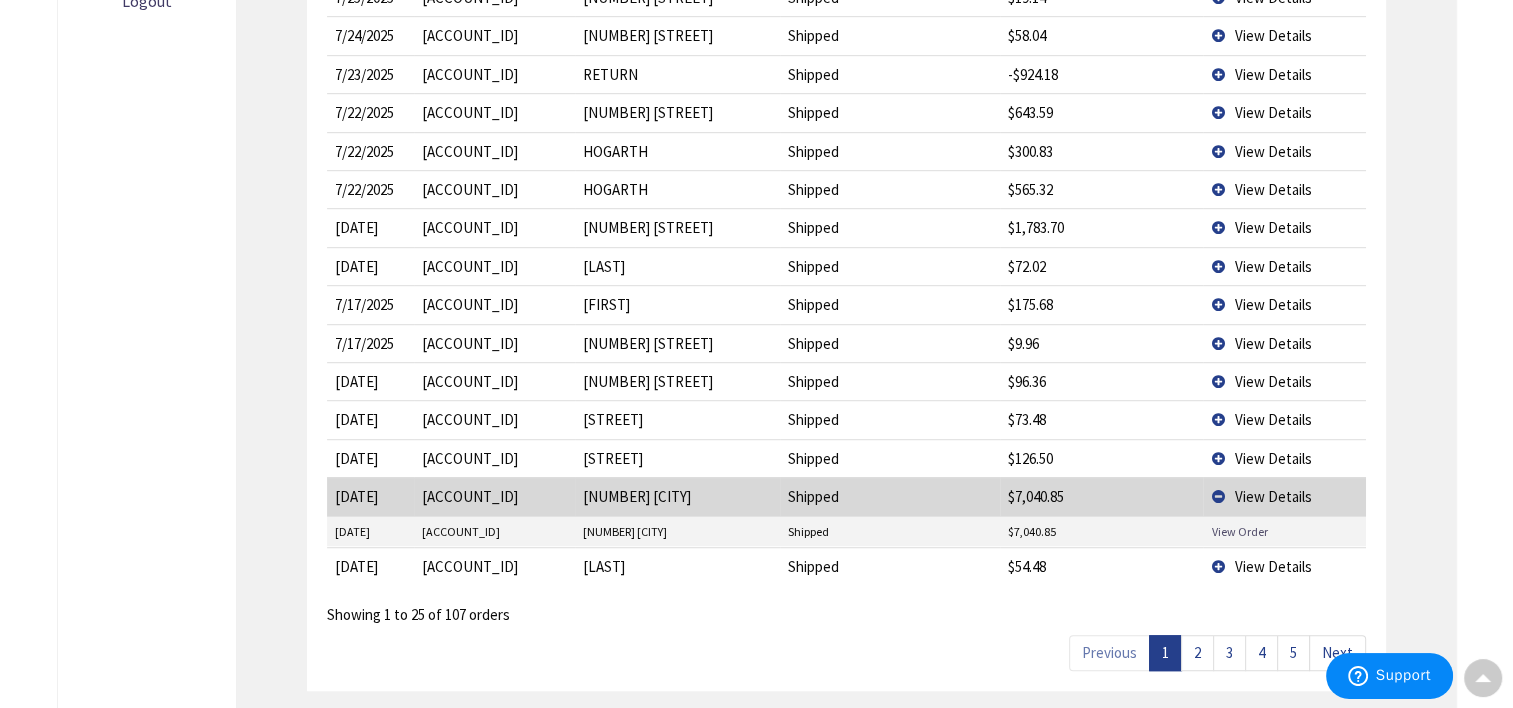 click on "View Order" at bounding box center [1239, 531] 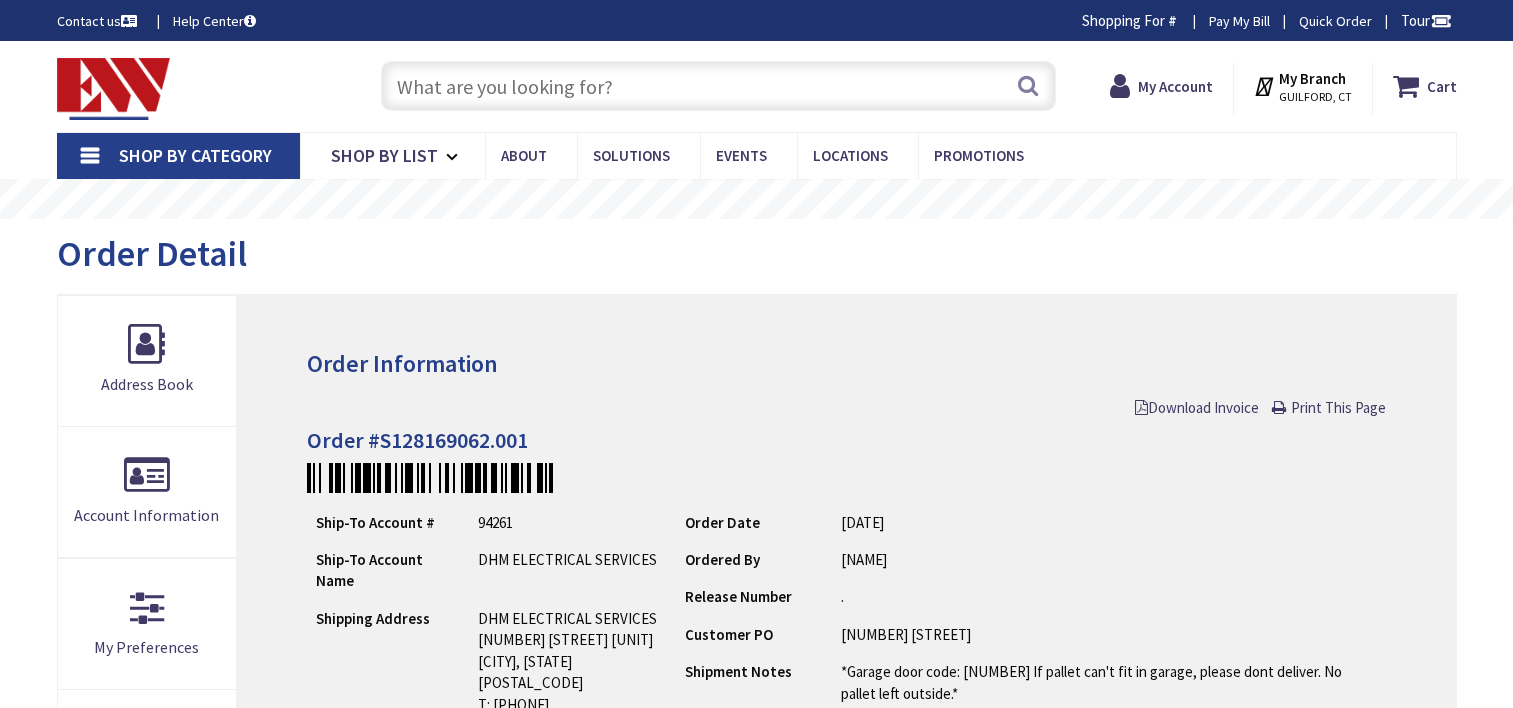 scroll, scrollTop: 0, scrollLeft: 0, axis: both 